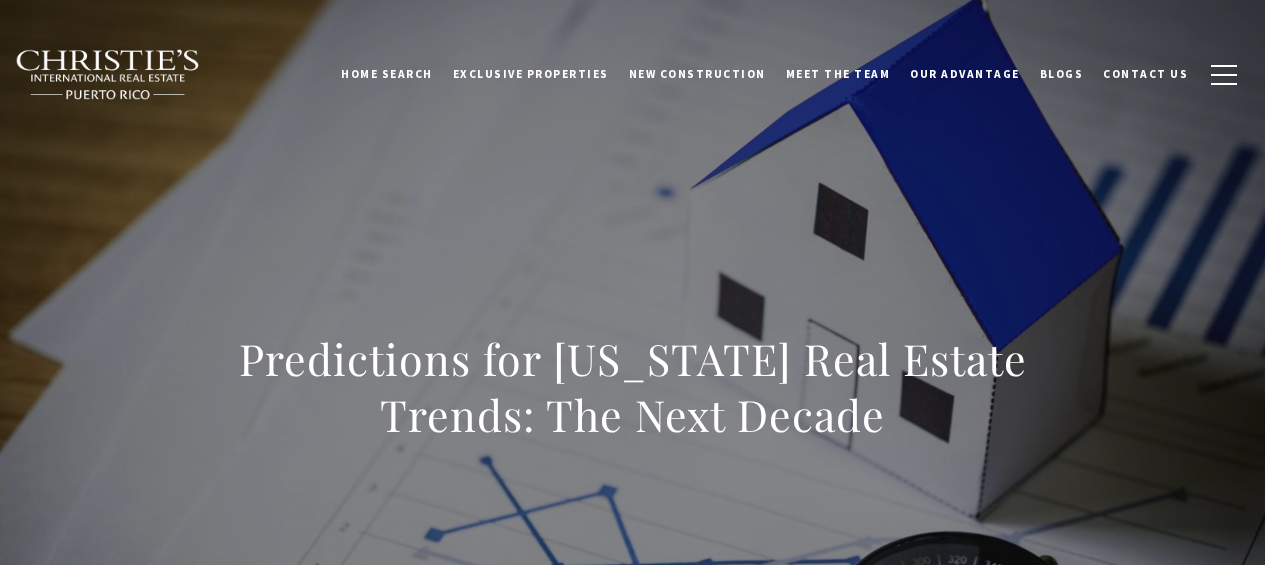 scroll, scrollTop: 0, scrollLeft: 0, axis: both 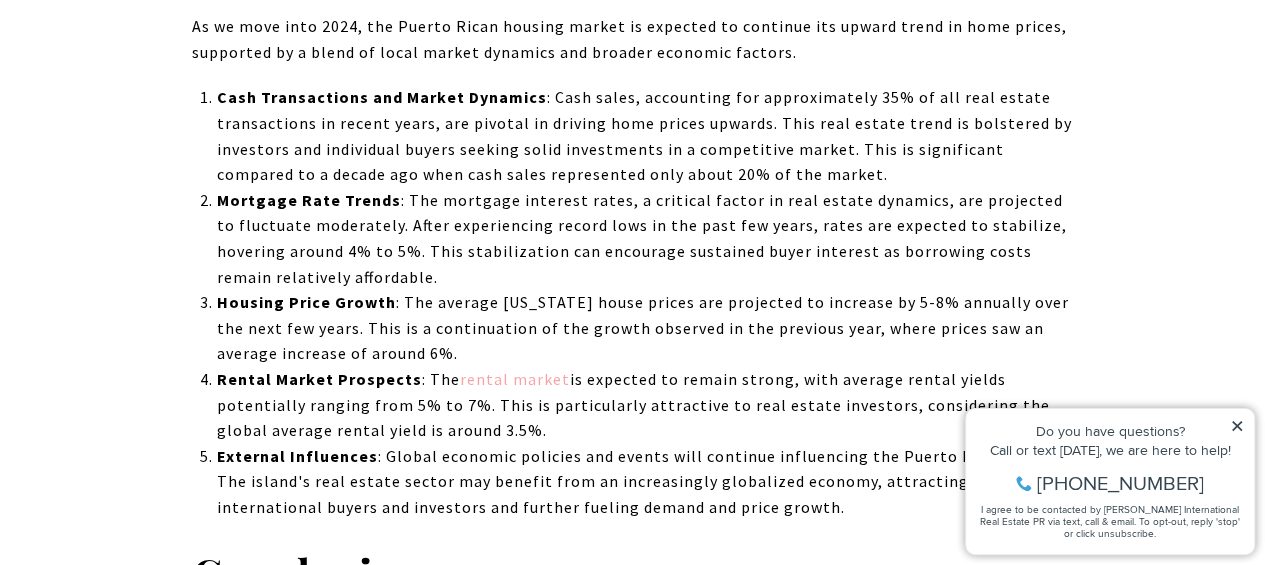 click on "rental market" at bounding box center (514, 379) 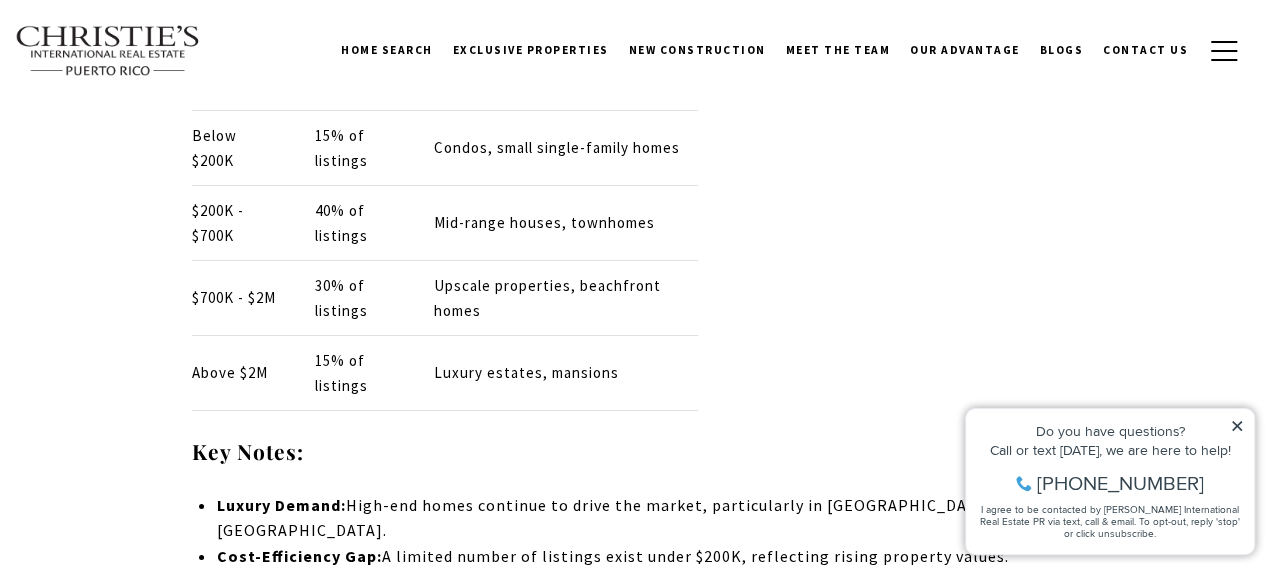 scroll, scrollTop: 11012, scrollLeft: 0, axis: vertical 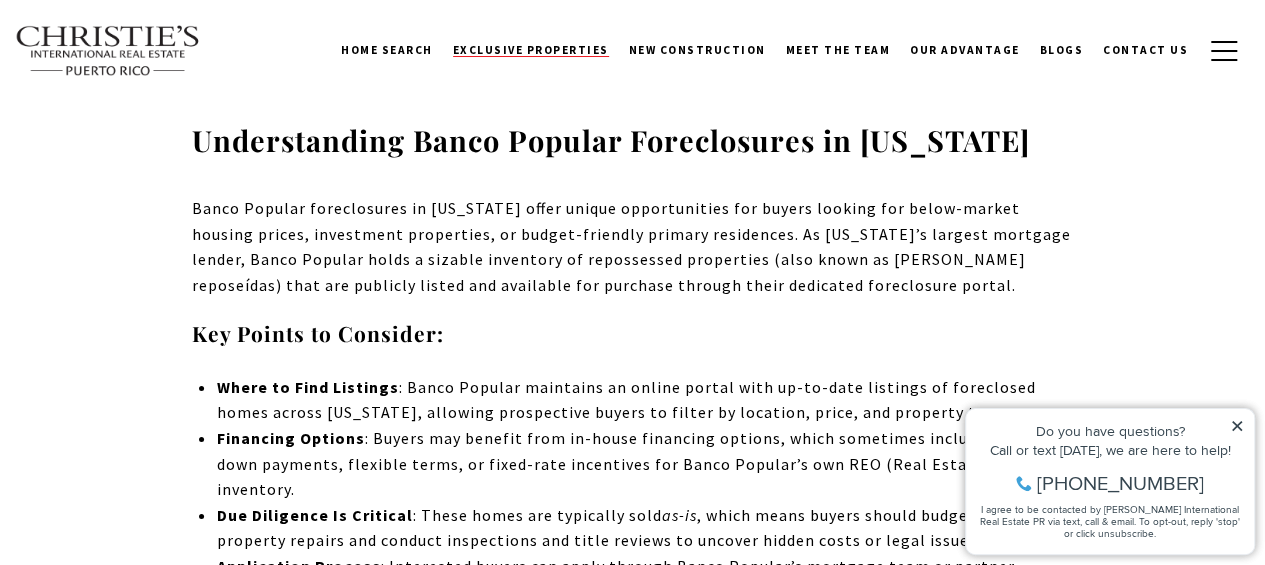 click on "Exclusive Properties" at bounding box center [531, 50] 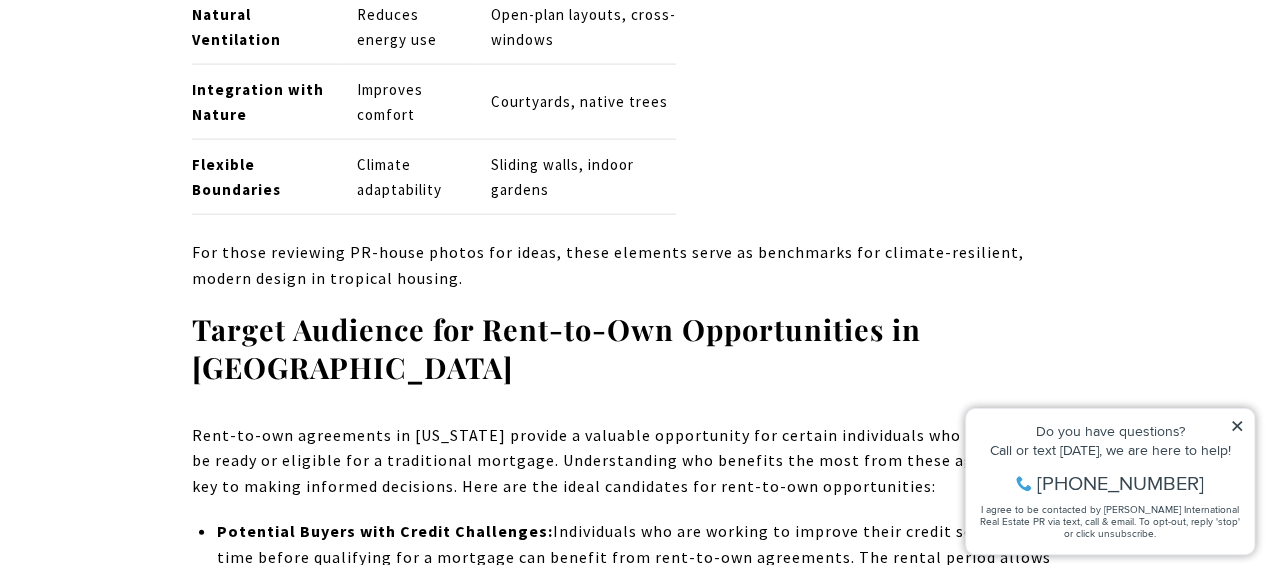 scroll, scrollTop: 9735, scrollLeft: 0, axis: vertical 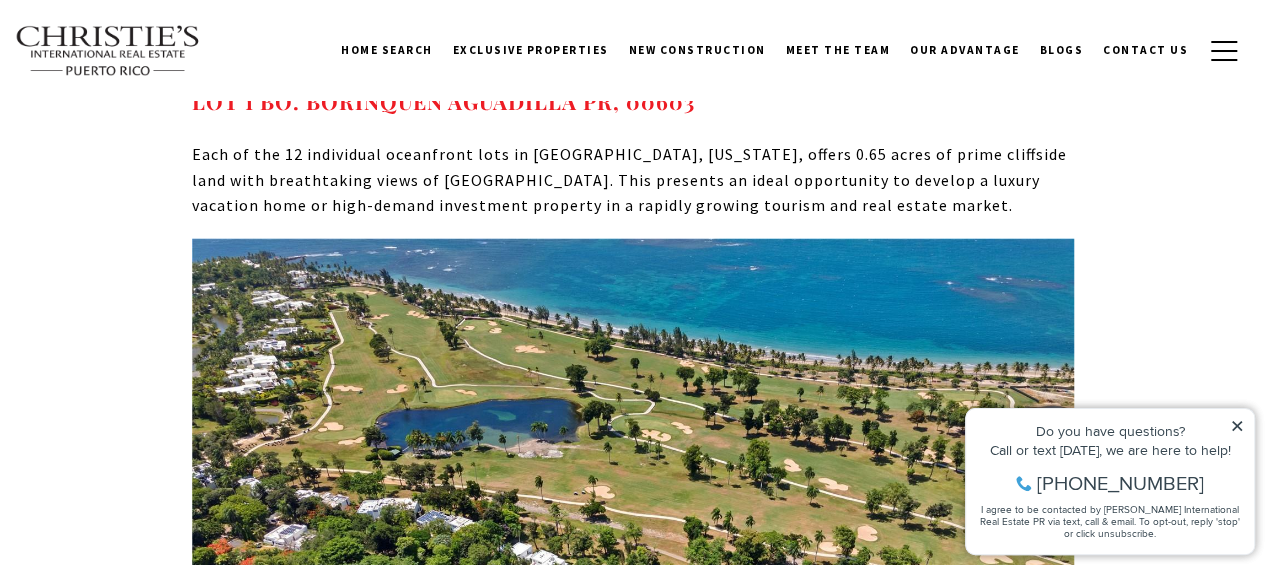 click at bounding box center (633, 570) 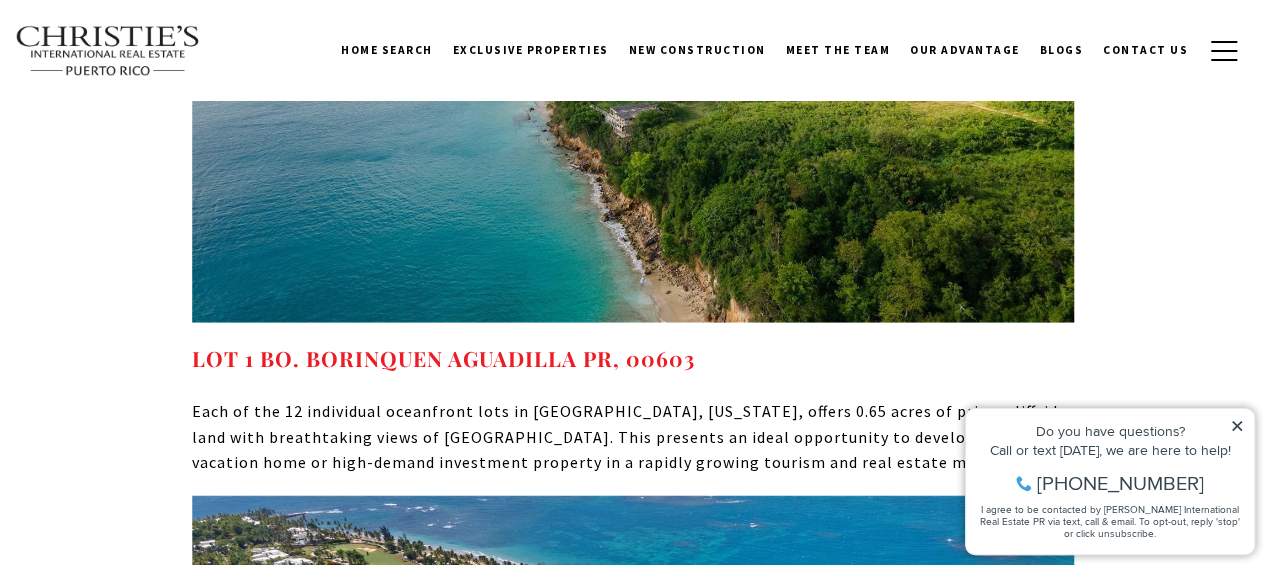 scroll, scrollTop: 9432, scrollLeft: 0, axis: vertical 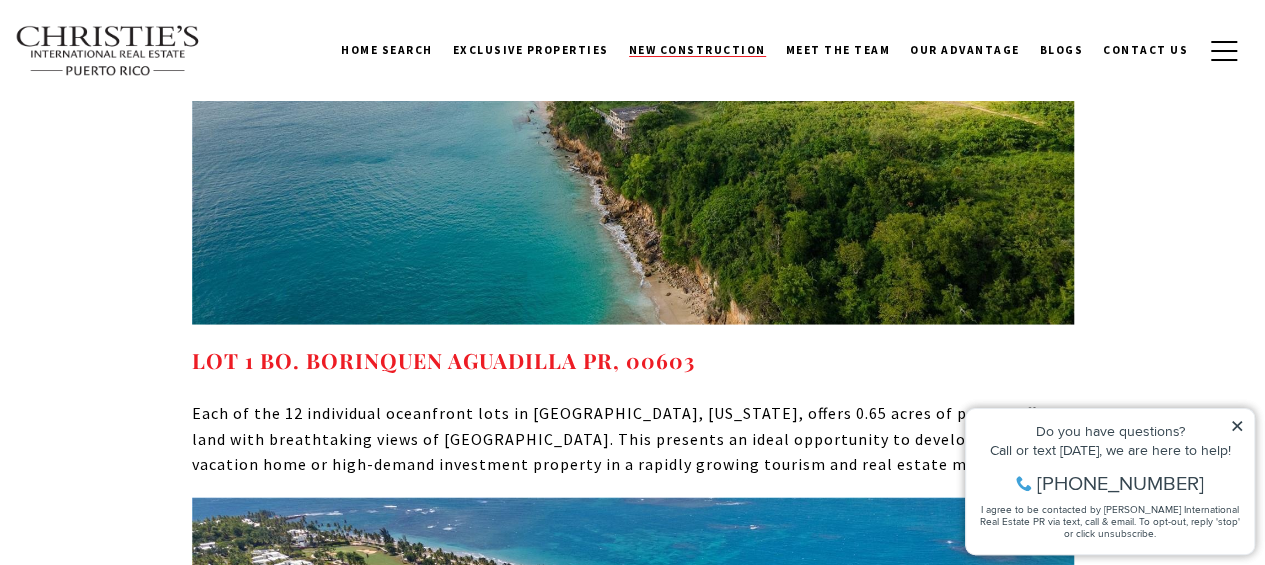 click on "New Construction" at bounding box center [697, 50] 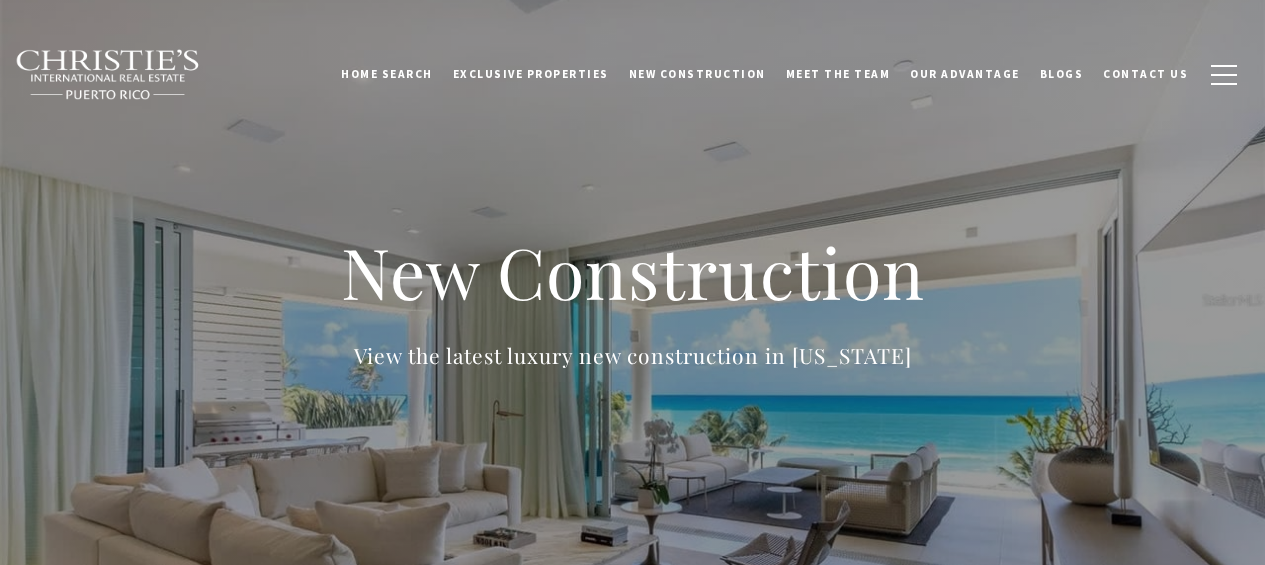 scroll, scrollTop: 0, scrollLeft: 0, axis: both 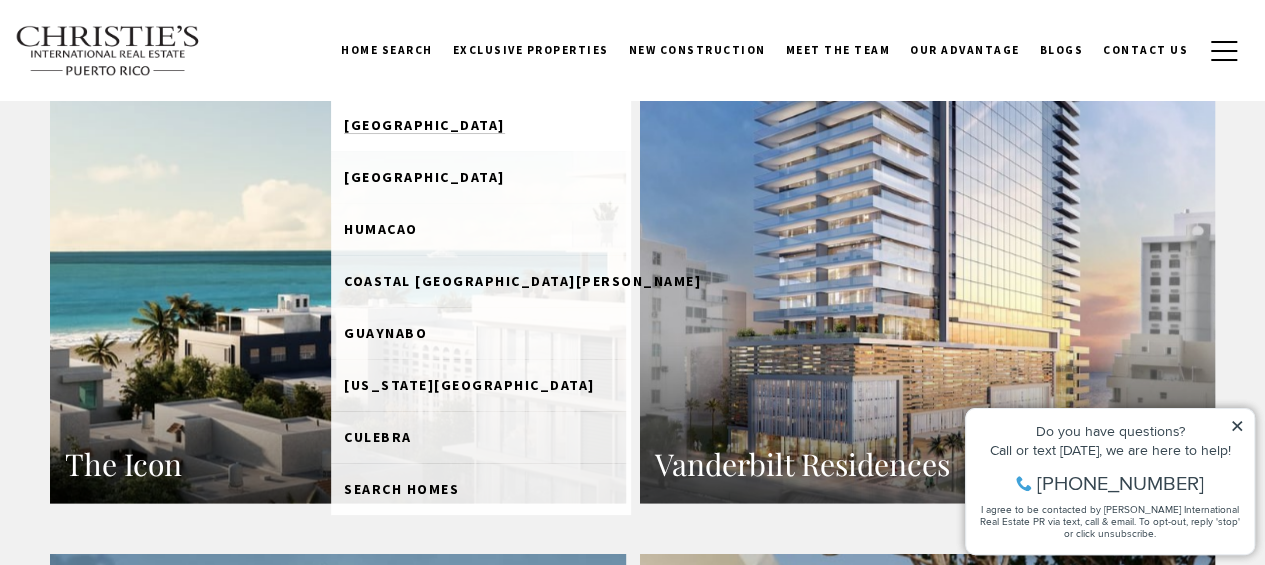 click on "[GEOGRAPHIC_DATA]" at bounding box center [424, 125] 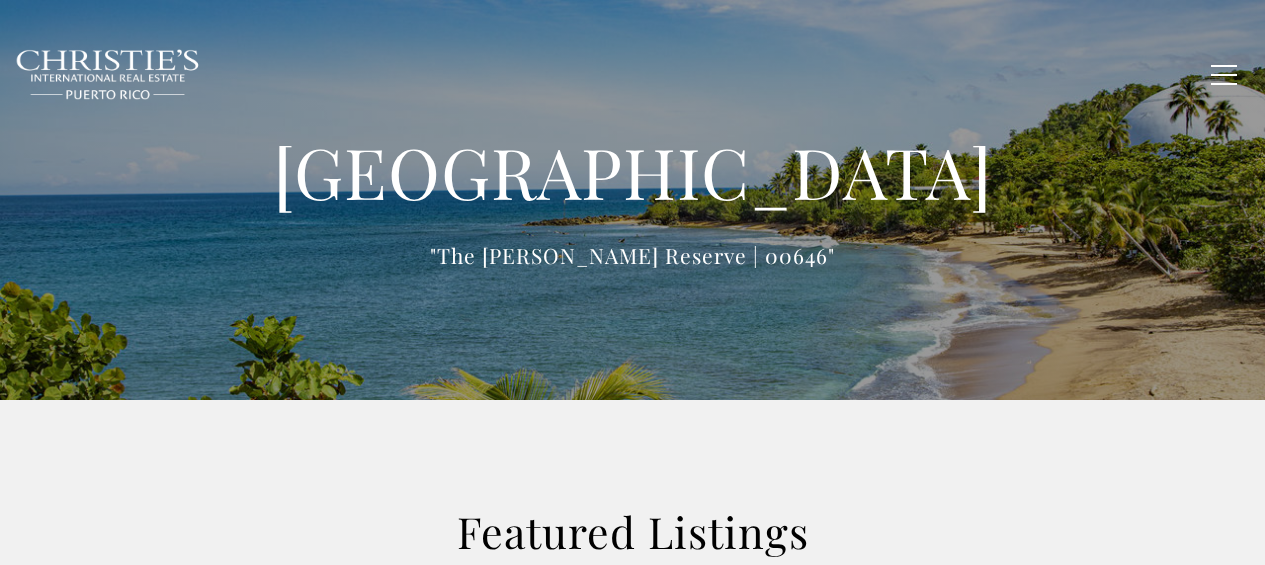 scroll, scrollTop: 0, scrollLeft: 0, axis: both 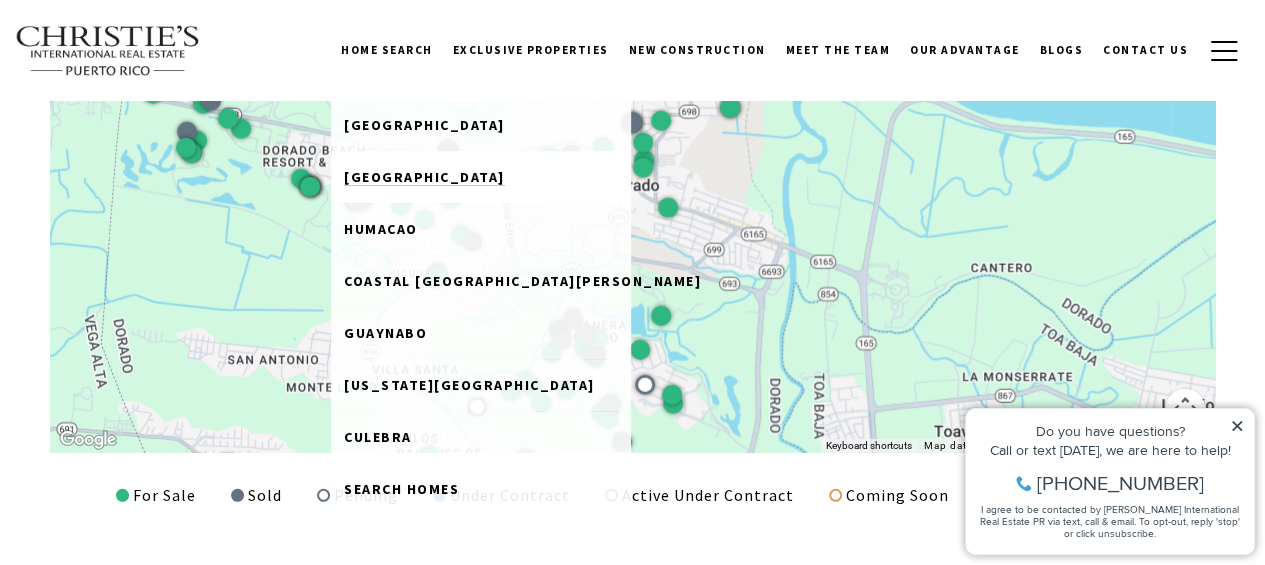 click on "[GEOGRAPHIC_DATA]" at bounding box center (424, 177) 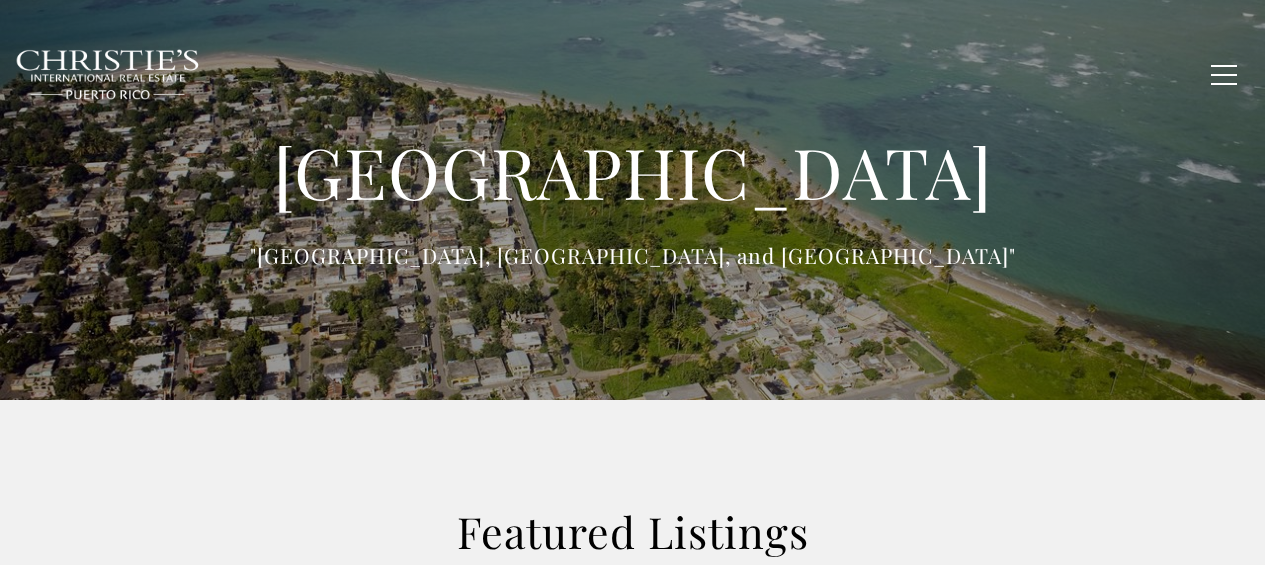 scroll, scrollTop: 0, scrollLeft: 0, axis: both 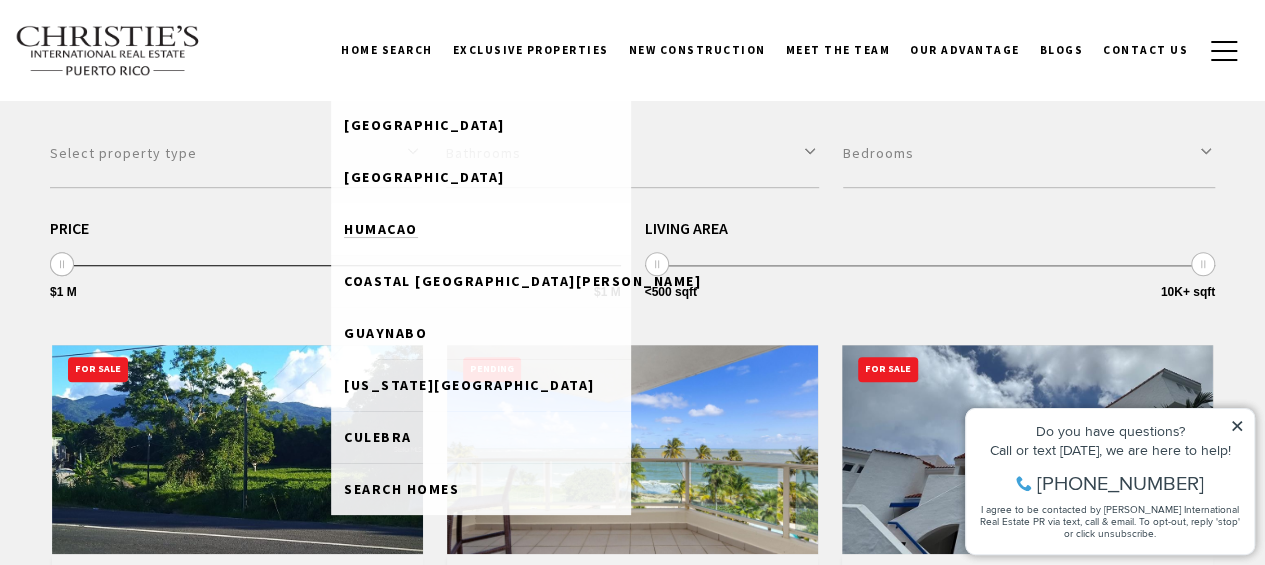 click on "Humacao" at bounding box center (381, 229) 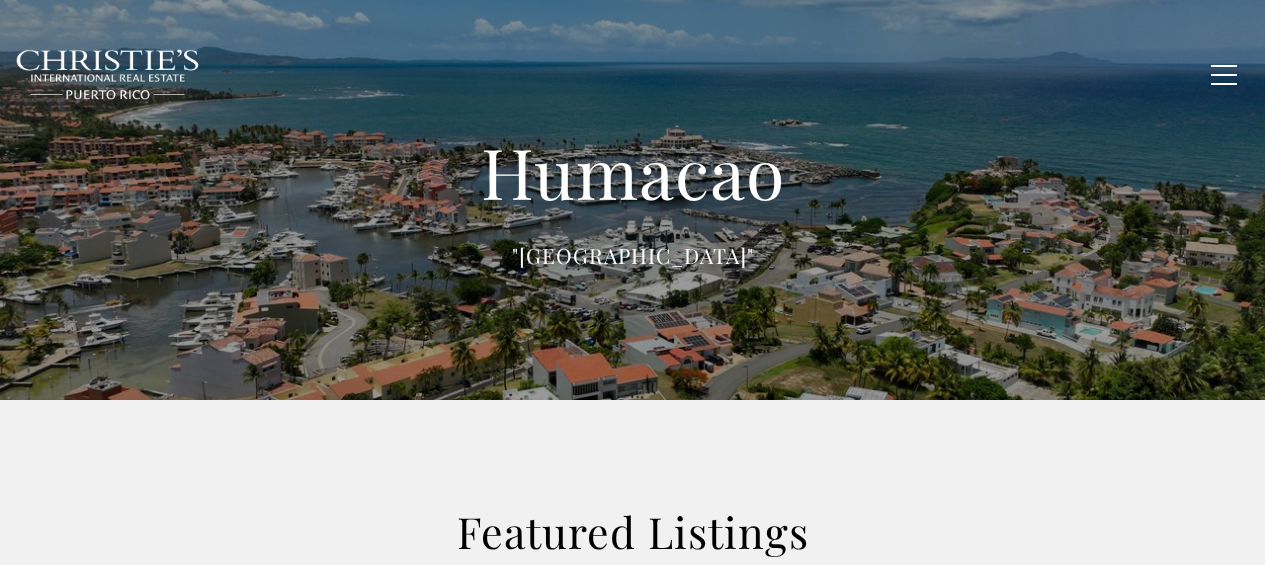 scroll, scrollTop: 0, scrollLeft: 0, axis: both 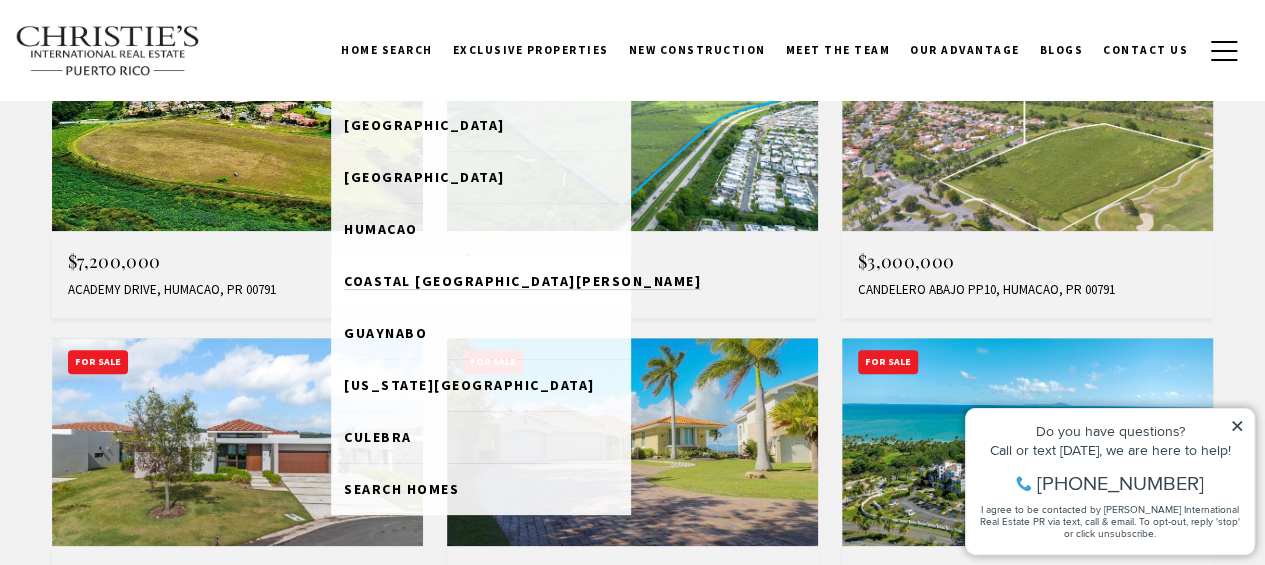click on "Coastal [GEOGRAPHIC_DATA][PERSON_NAME]" at bounding box center (522, 281) 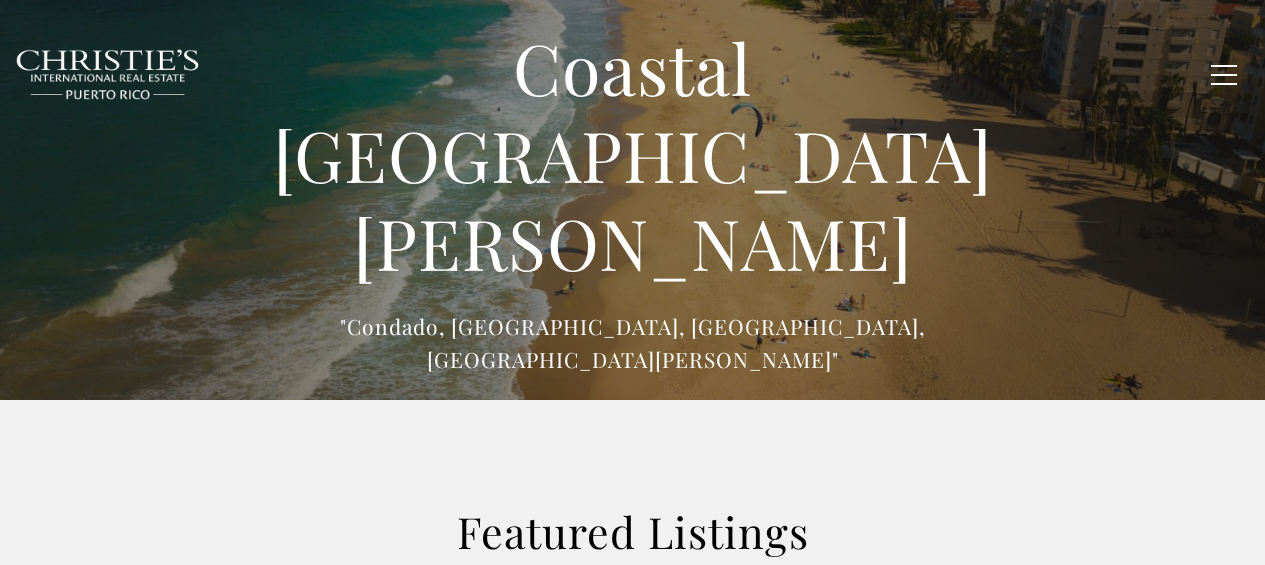 type on "******" 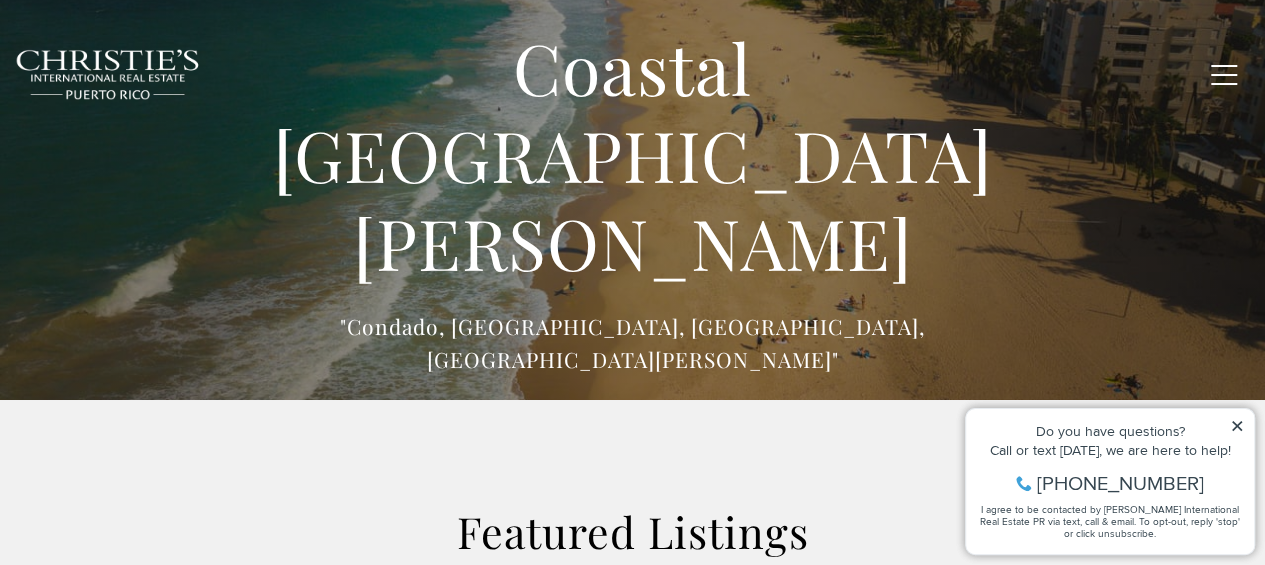 scroll, scrollTop: 0, scrollLeft: 0, axis: both 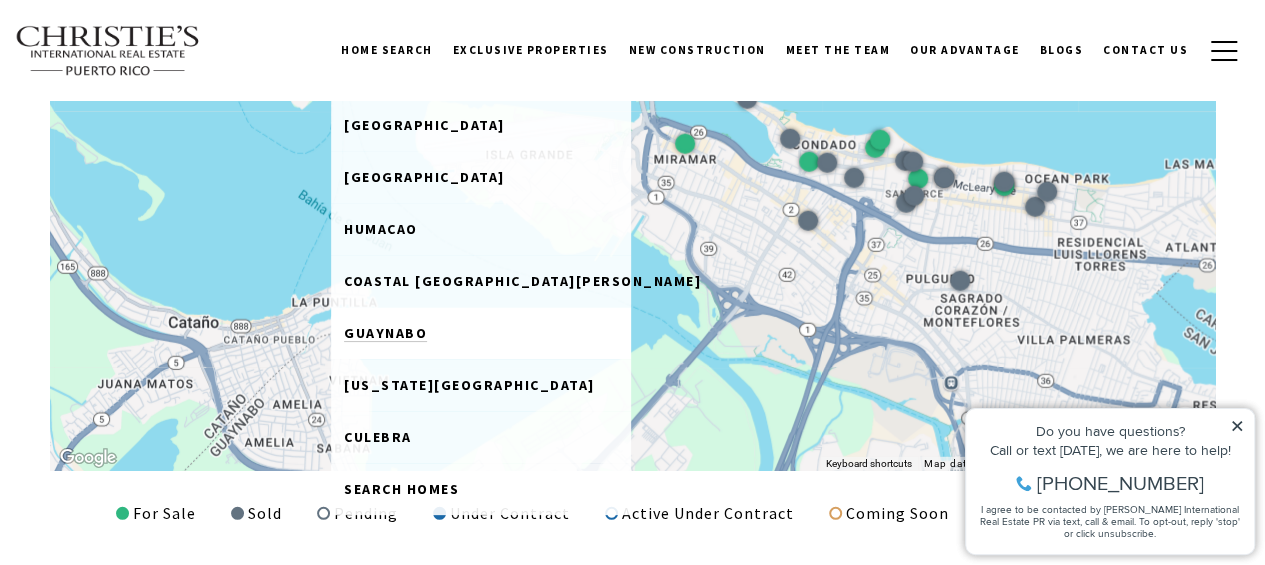 click on "Guaynabo" at bounding box center (385, 333) 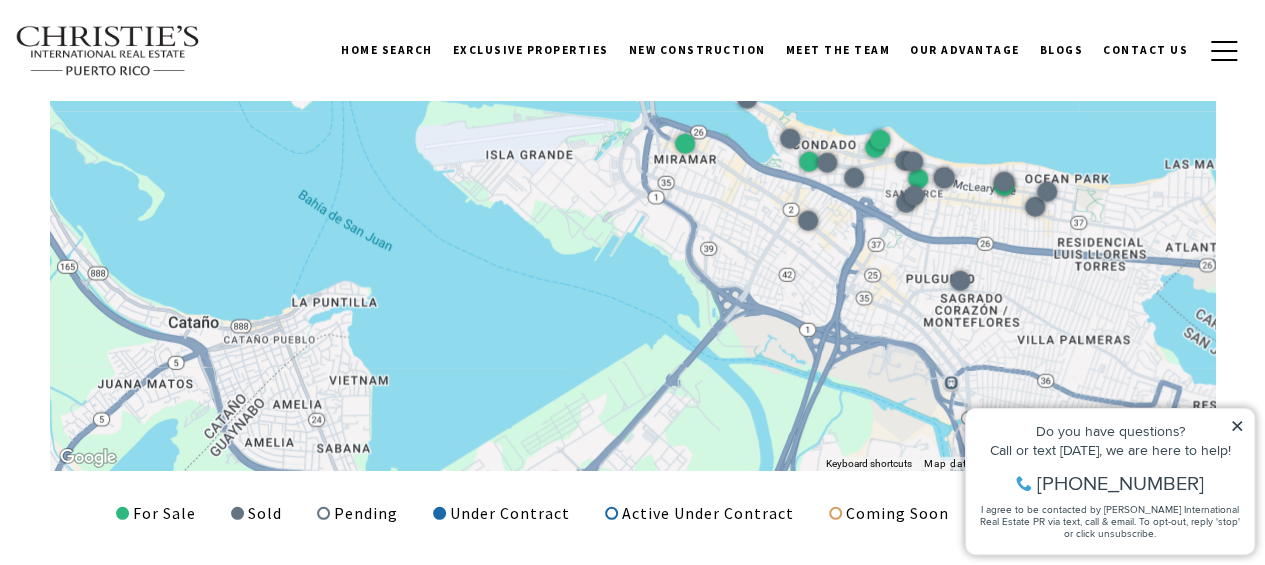 scroll, scrollTop: 2560, scrollLeft: 0, axis: vertical 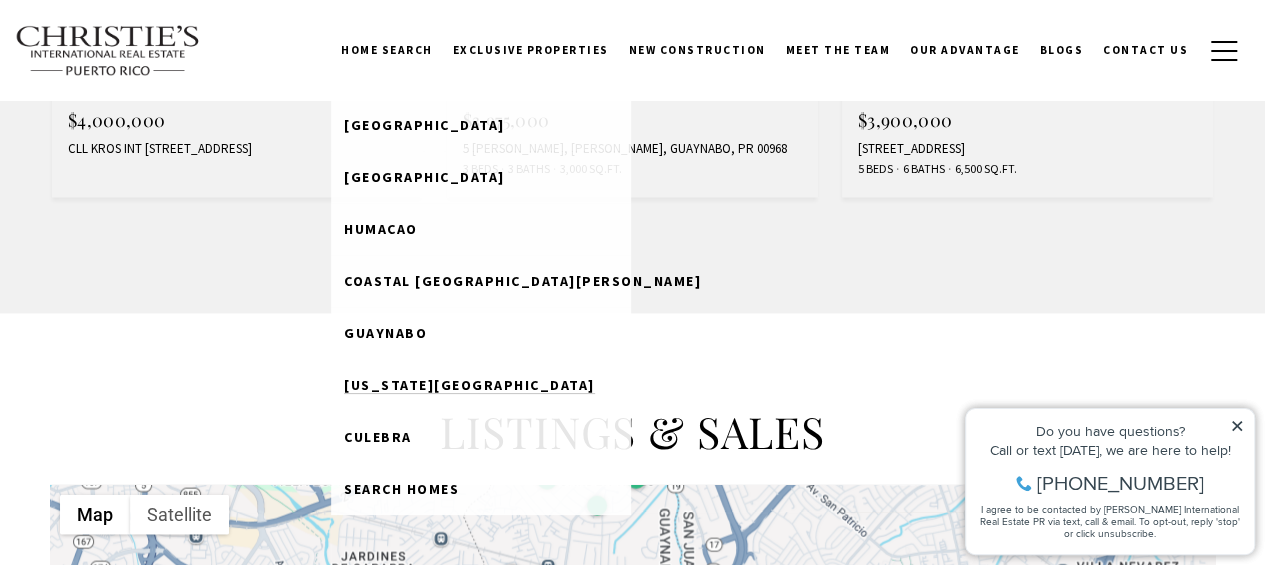 click on "[US_STATE][GEOGRAPHIC_DATA]" at bounding box center [469, 385] 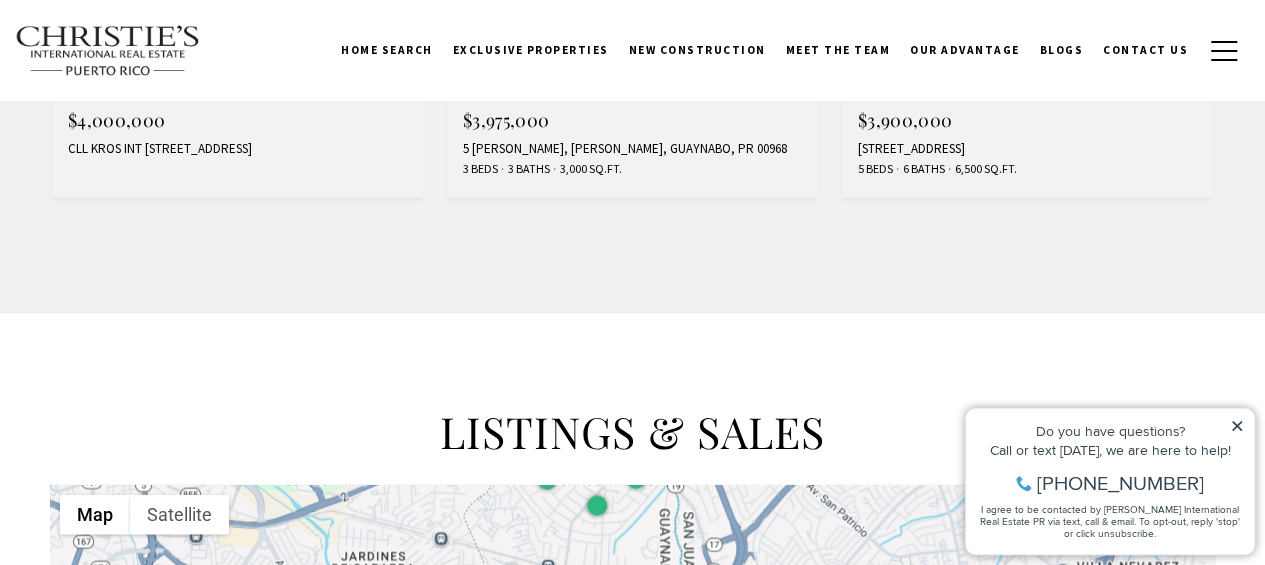 scroll, scrollTop: 2014, scrollLeft: 0, axis: vertical 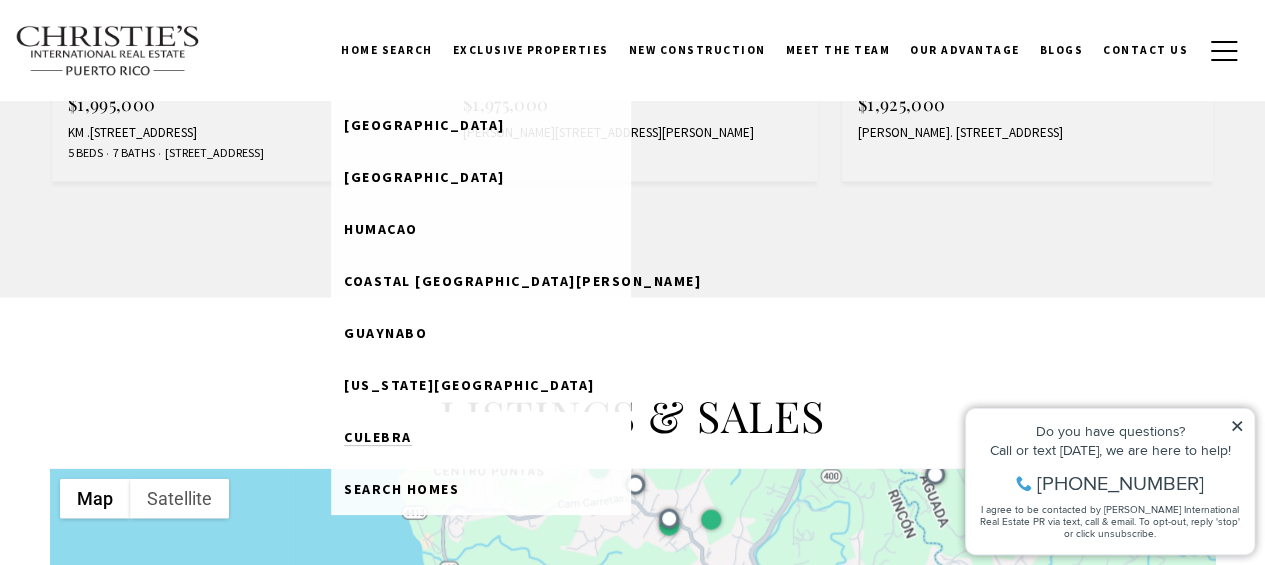 click on "Culebra" at bounding box center (378, 437) 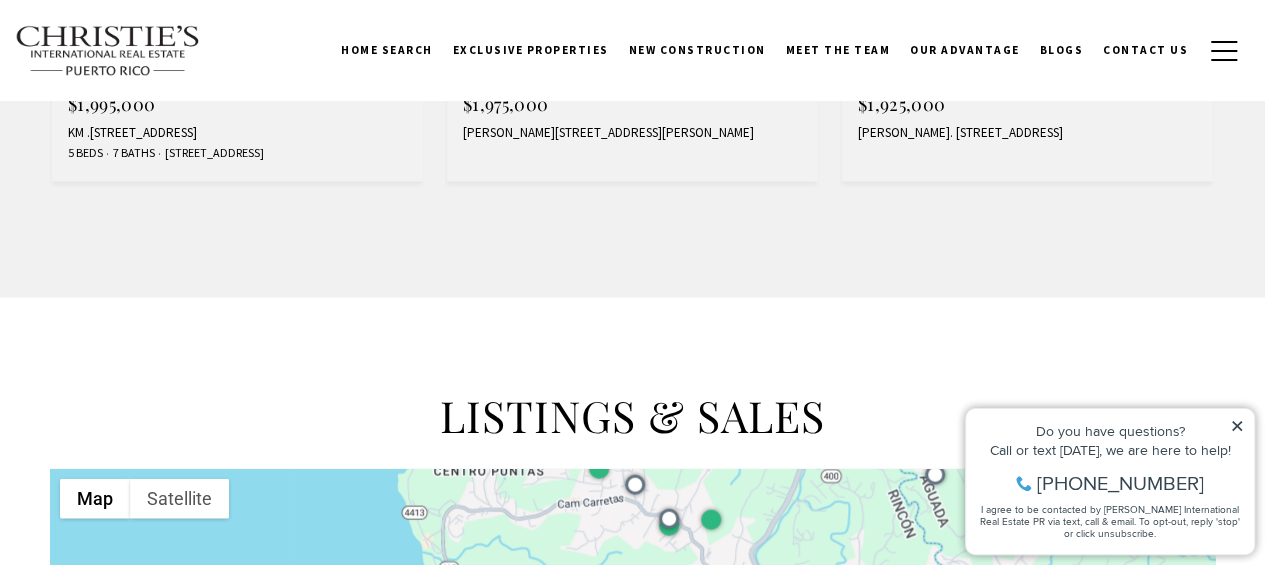 scroll, scrollTop: 2009, scrollLeft: 0, axis: vertical 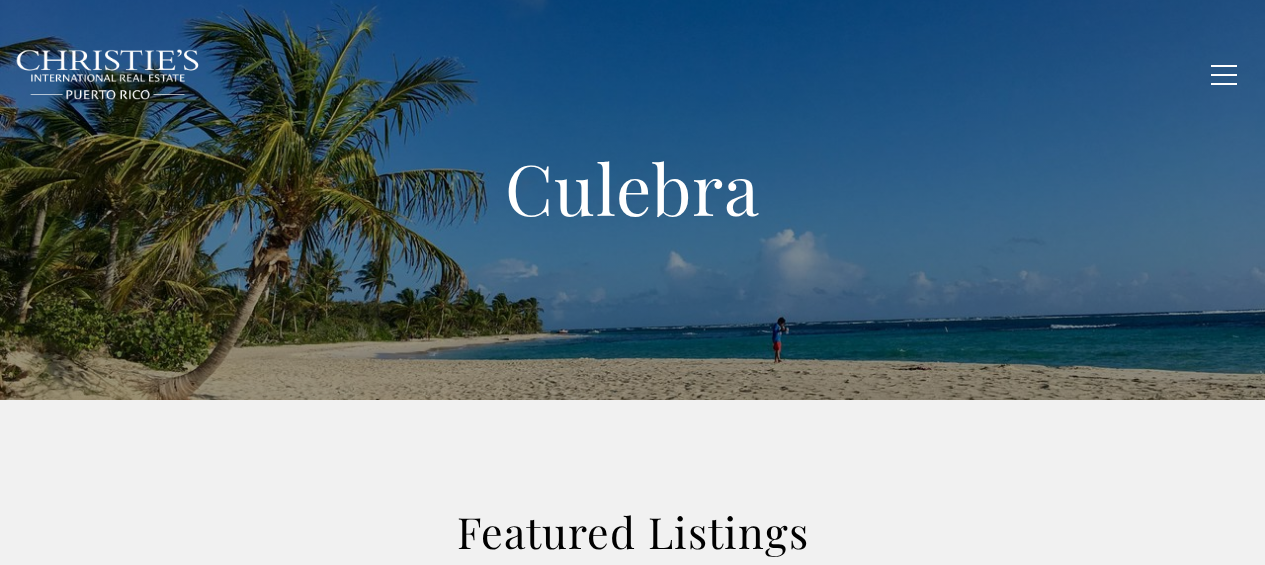 type on "**********" 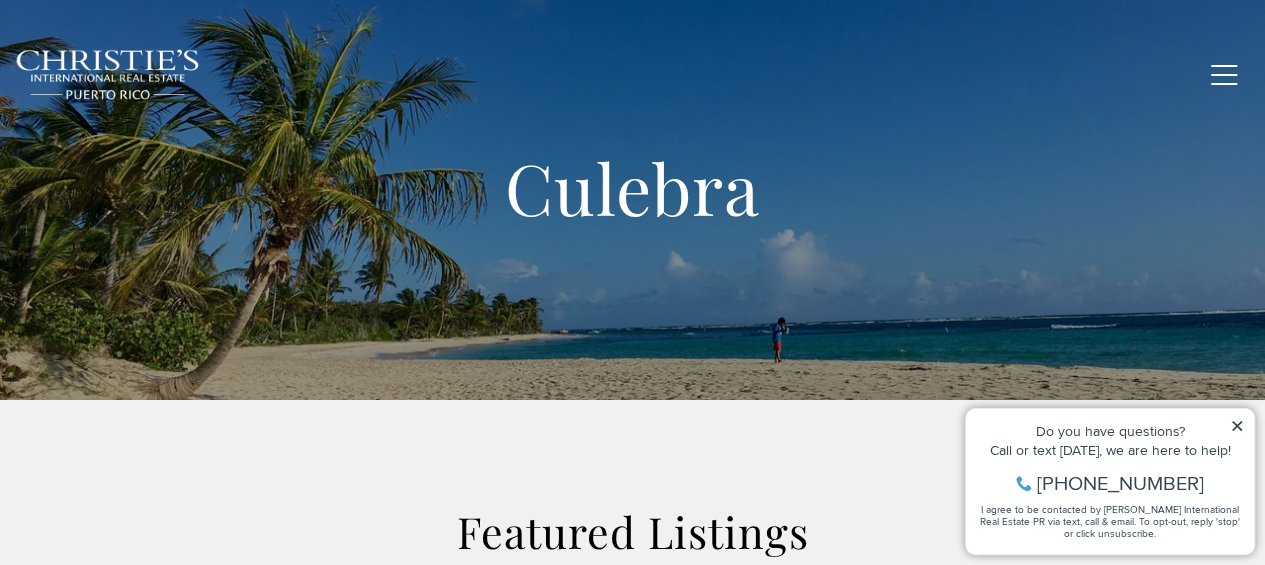 scroll, scrollTop: 0, scrollLeft: 0, axis: both 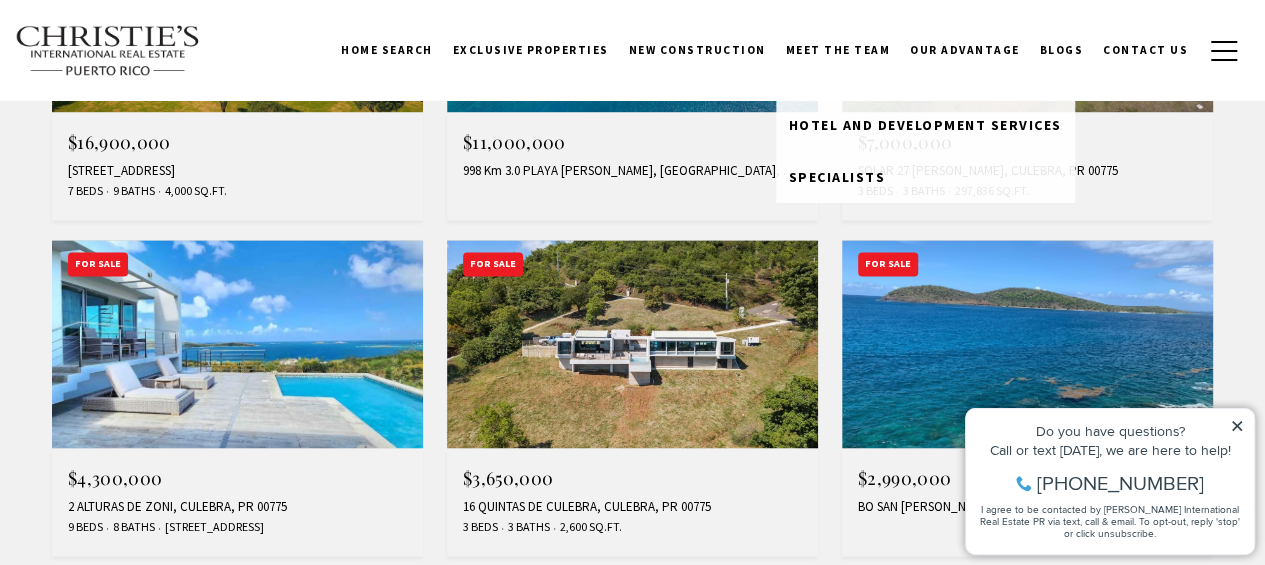 click on "Meet the Team" at bounding box center (838, 50) 